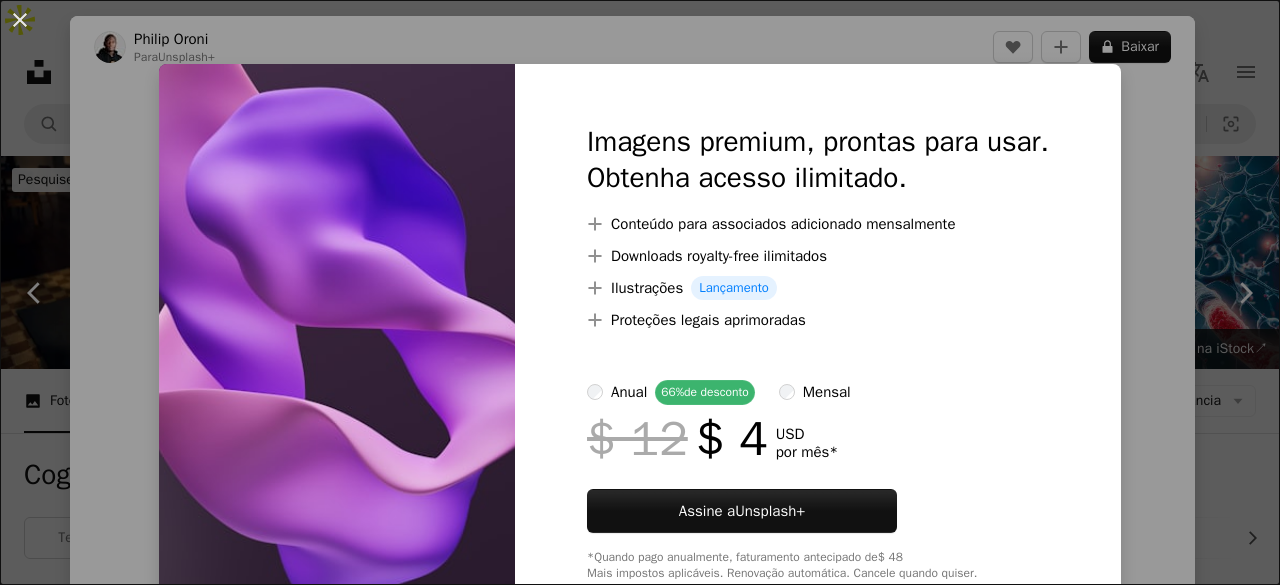 scroll, scrollTop: 700, scrollLeft: 0, axis: vertical 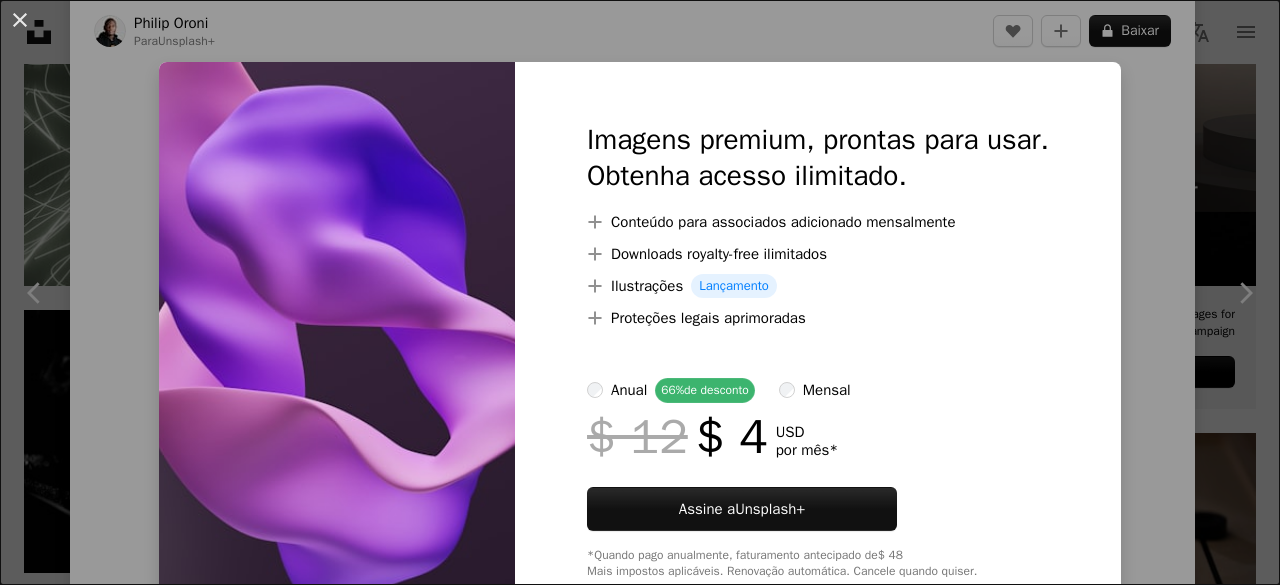 click on "An X shape Imagens premium, prontas para usar. Obtenha acesso ilimitado. A plus sign Conteúdo para associados adicionado mensalmente A plus sign Downloads royalty-free ilimitados A plus sign Ilustrações  Lançamento A plus sign Proteções legais aprimoradas anual 66%  de desconto mensal $ 12   $ 4 USD por mês * Assine a  Unsplash+ *Quando pago anualmente, faturamento antecipado de  $ 48 Mais impostos aplicáveis. Renovação automática. Cancele quando quiser." at bounding box center (640, 292) 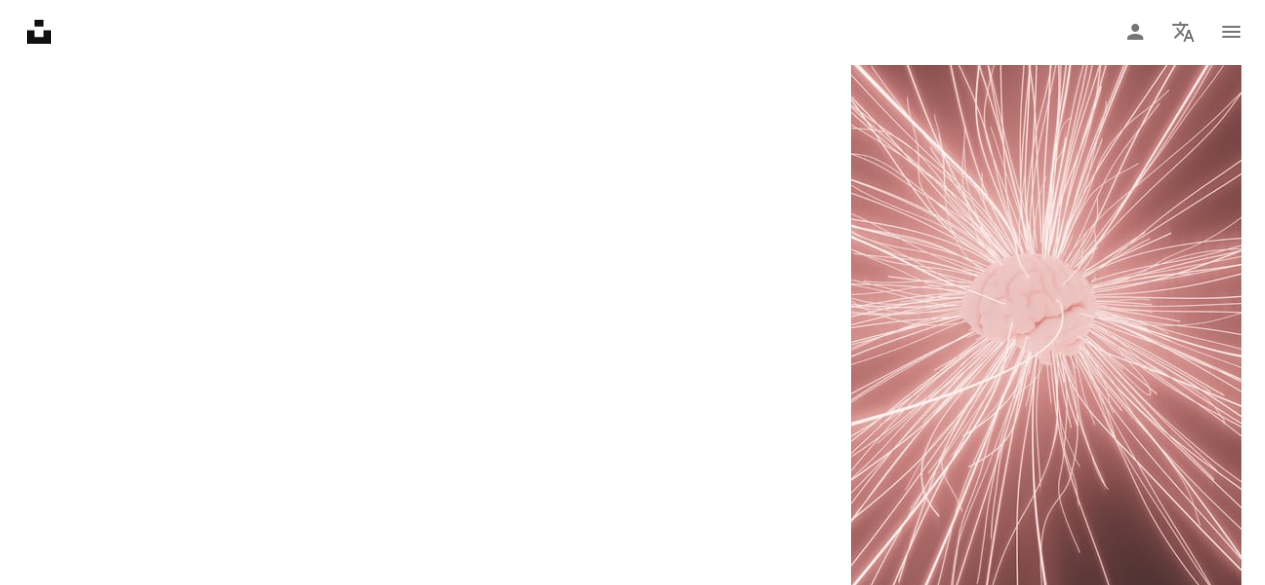 scroll, scrollTop: 3200, scrollLeft: 0, axis: vertical 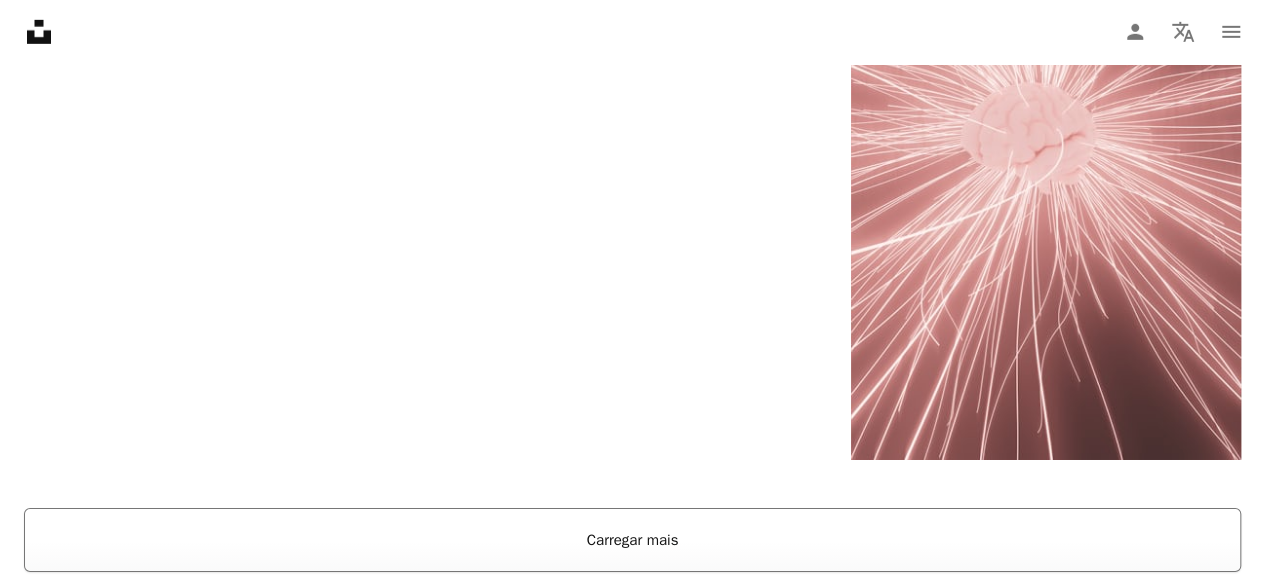 click on "Carregar mais" at bounding box center [632, 540] 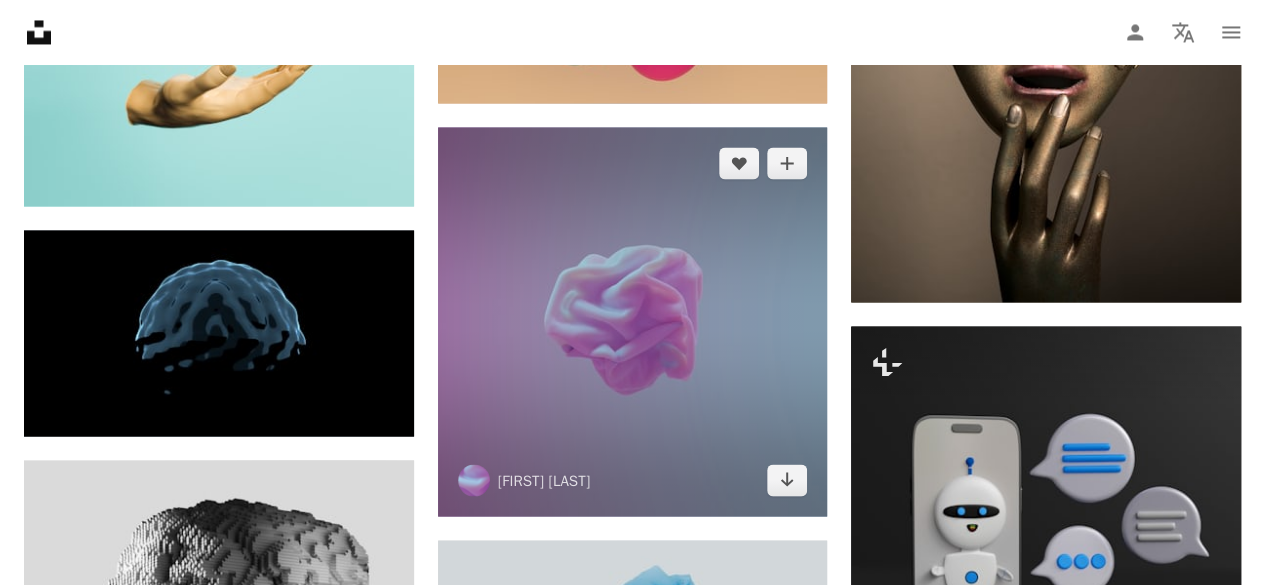 scroll, scrollTop: 5400, scrollLeft: 0, axis: vertical 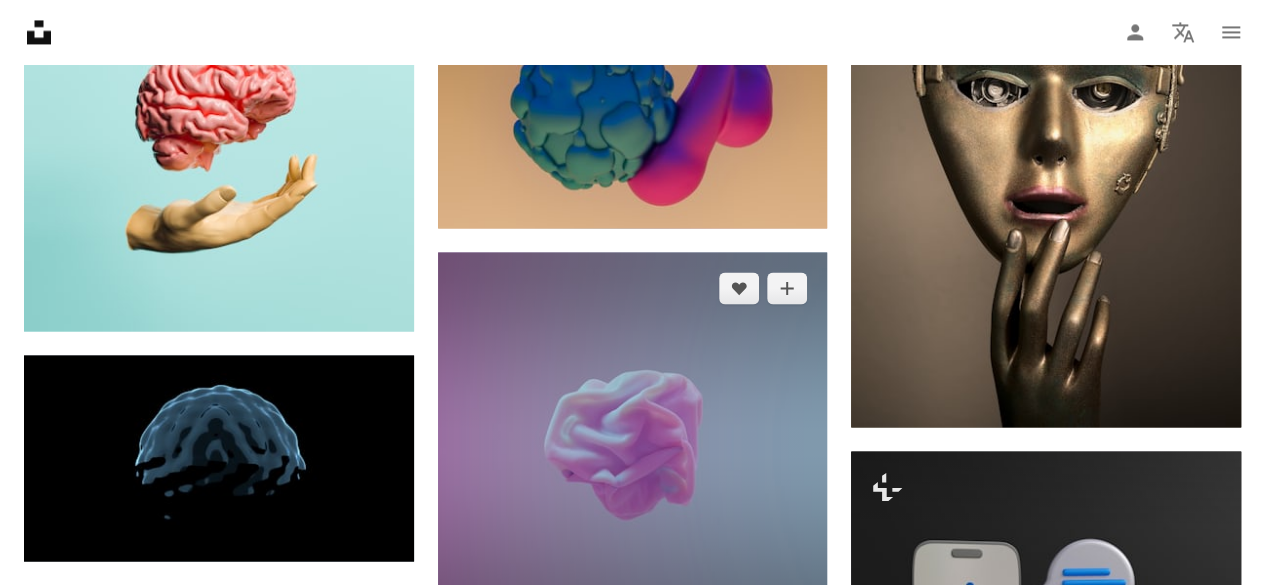 click at bounding box center [633, 447] 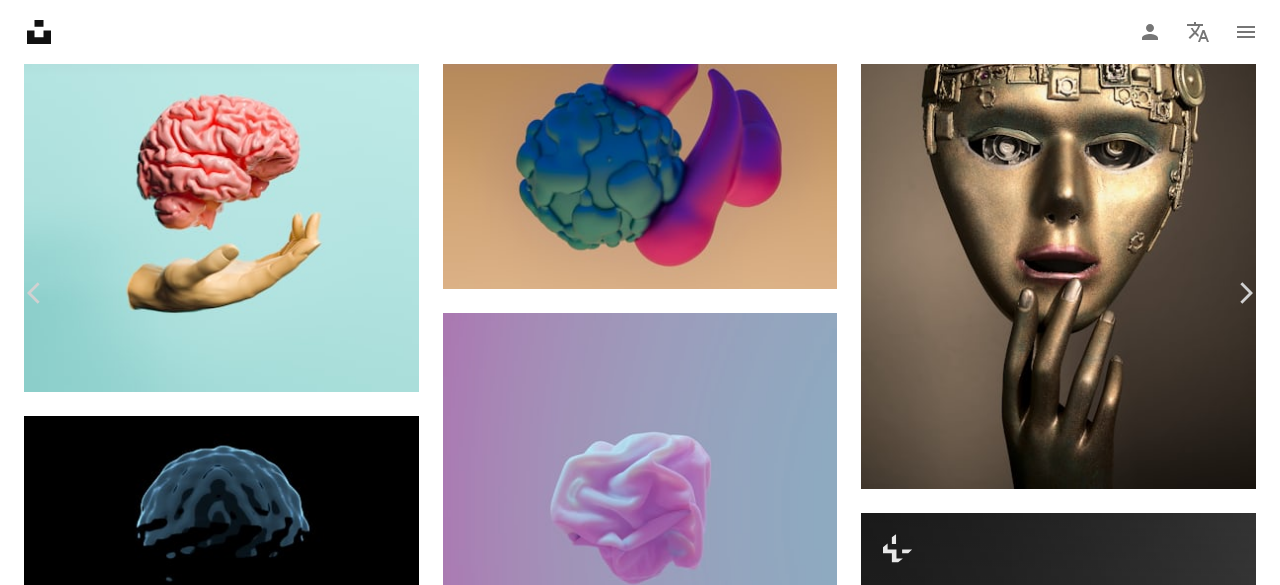 click on "Baixar gratuitamente" at bounding box center [1060, 4754] 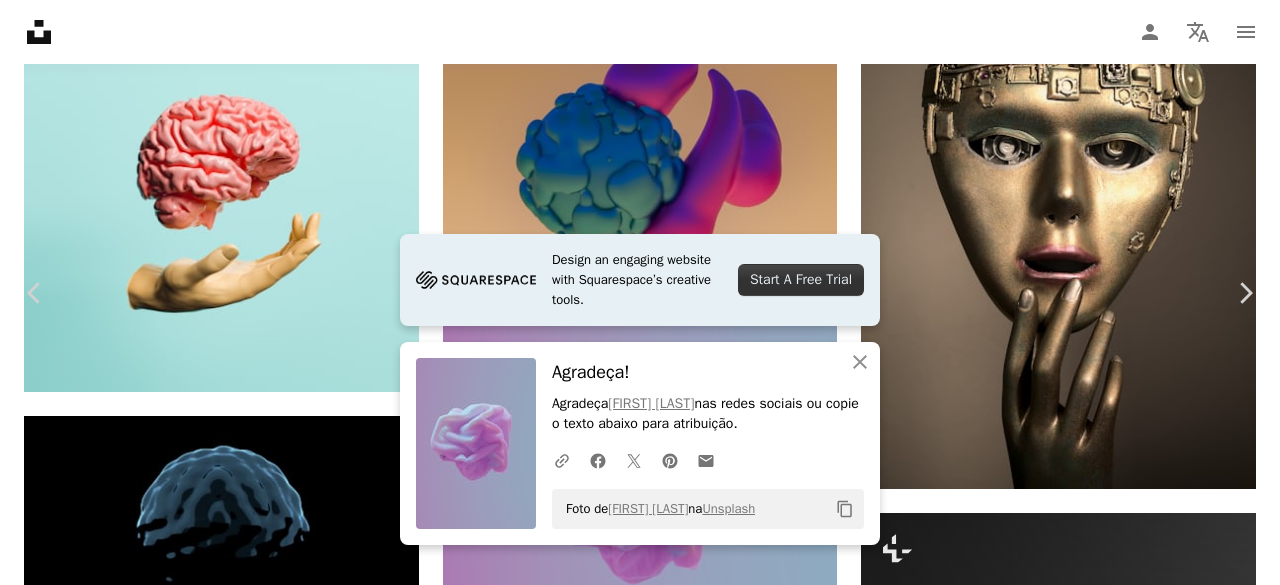 click on "Foto de  [FIRST] [LAST]  na  Unsplash
Copy content [FIRST] [LAST] [FIRST] [LAST]" at bounding box center (640, 4999) 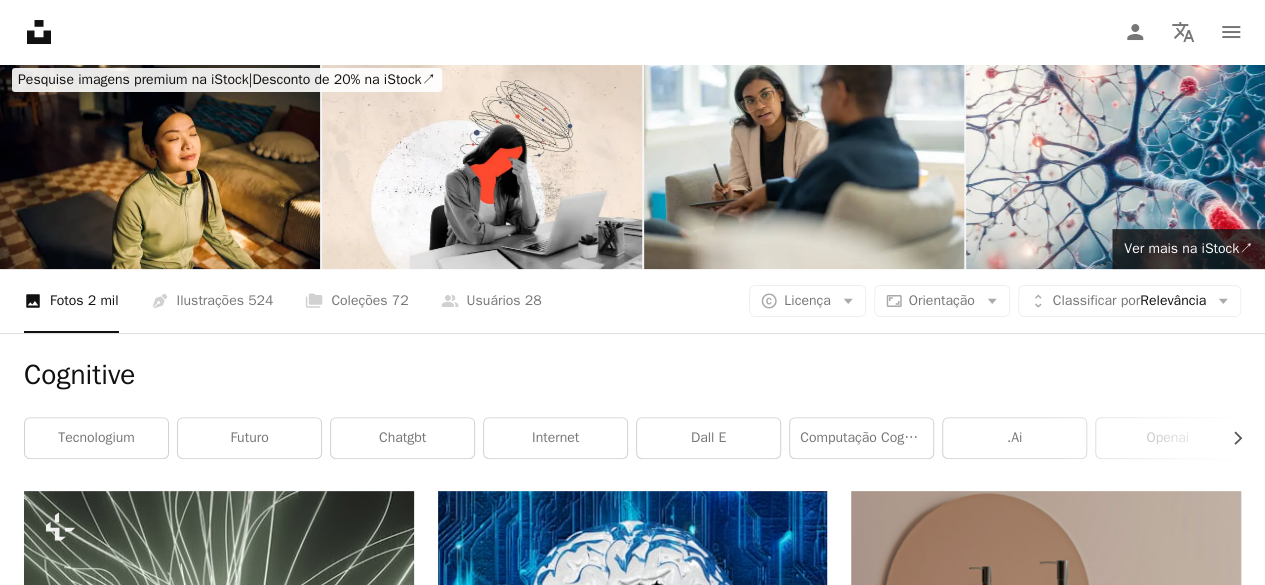 scroll, scrollTop: 0, scrollLeft: 0, axis: both 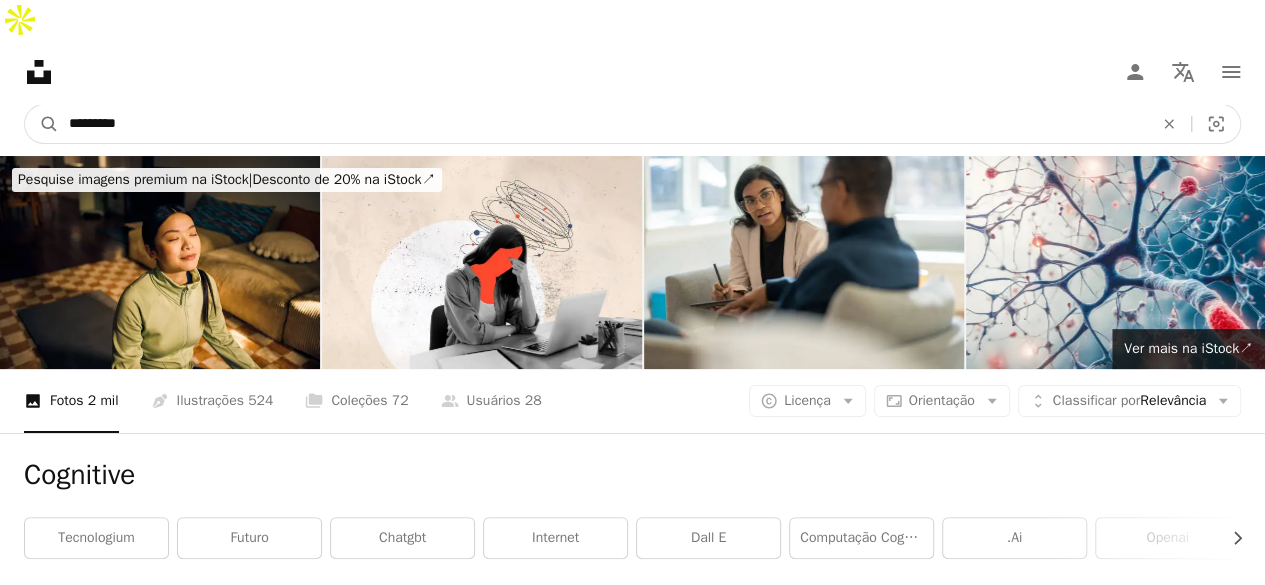 drag, startPoint x: 475, startPoint y: 83, endPoint x: -208, endPoint y: 88, distance: 683.0183 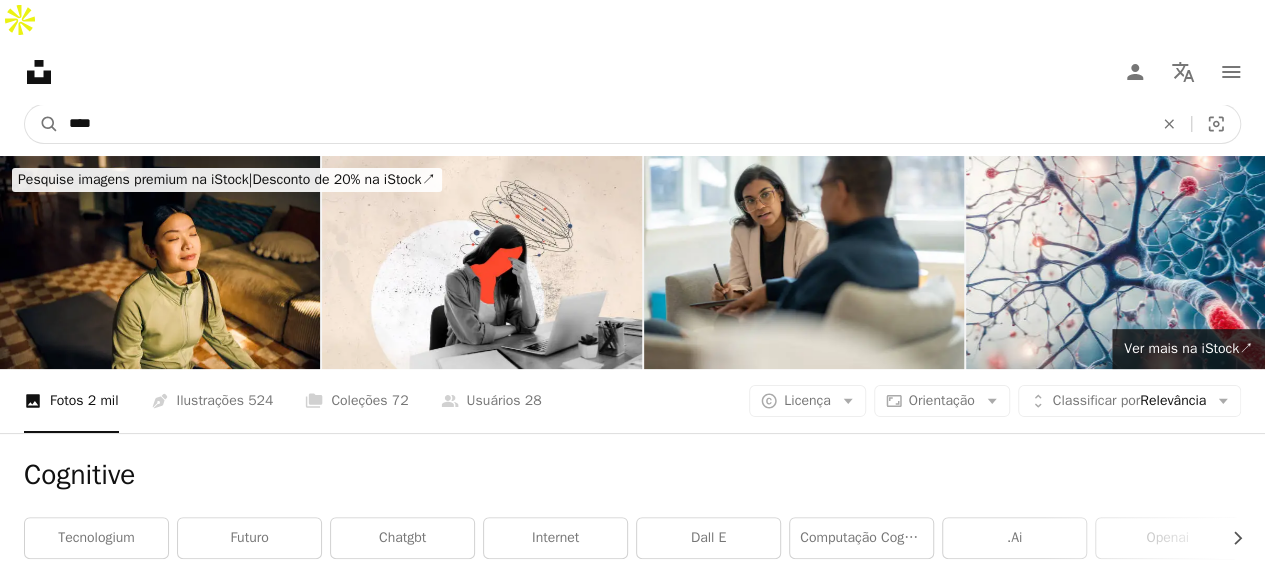 type on "****" 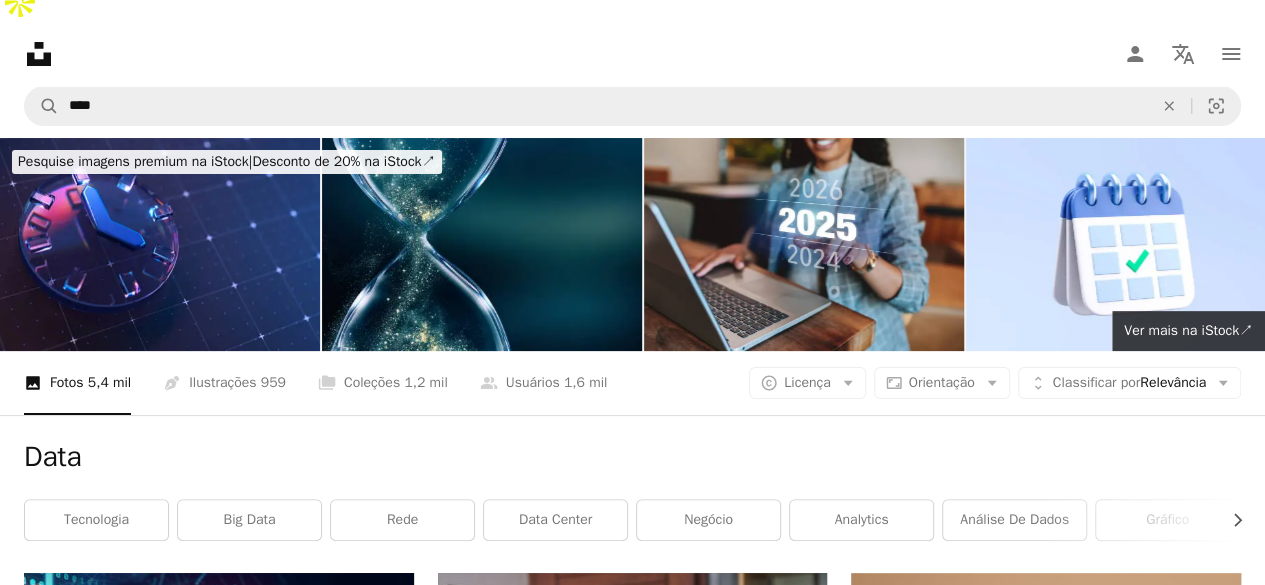 scroll, scrollTop: 0, scrollLeft: 0, axis: both 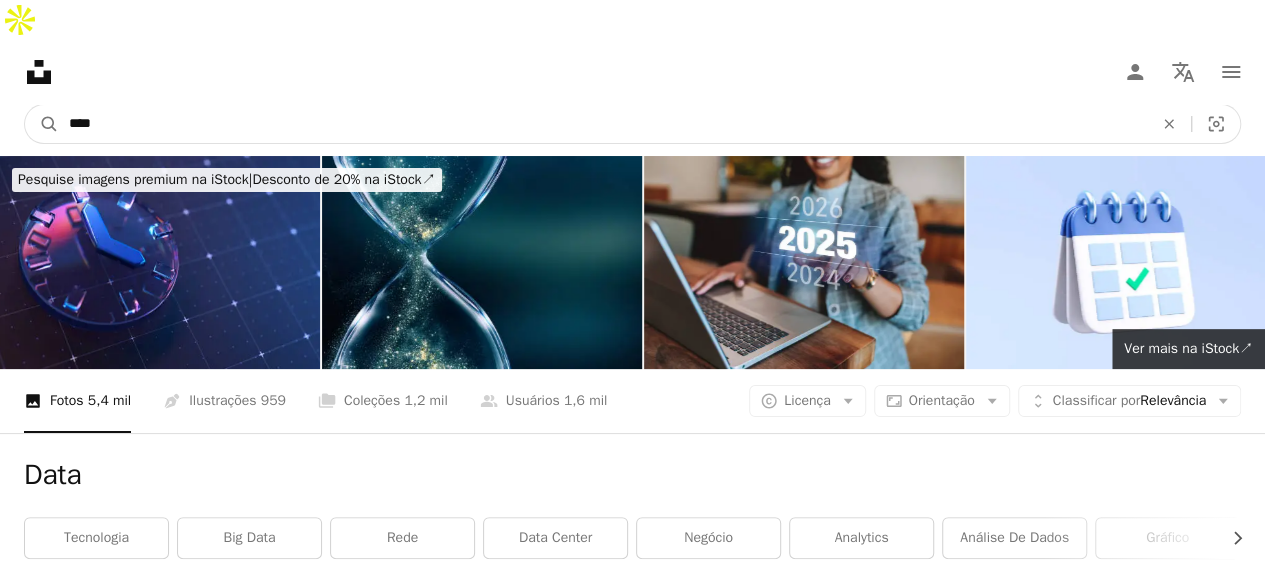 click on "****" at bounding box center [603, 124] 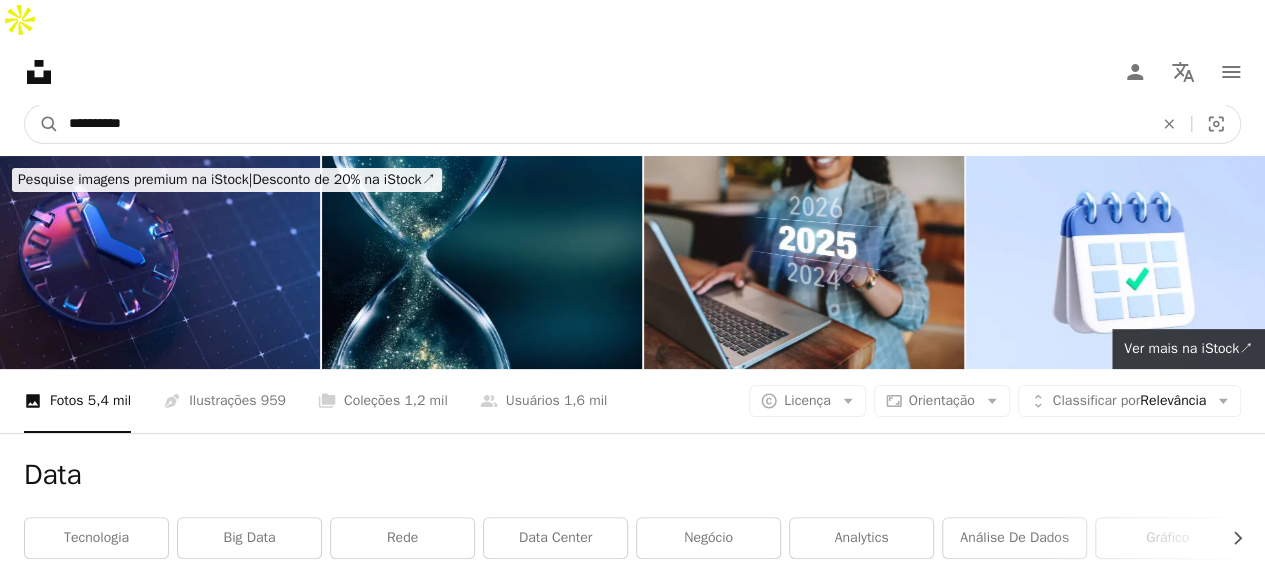 type on "**********" 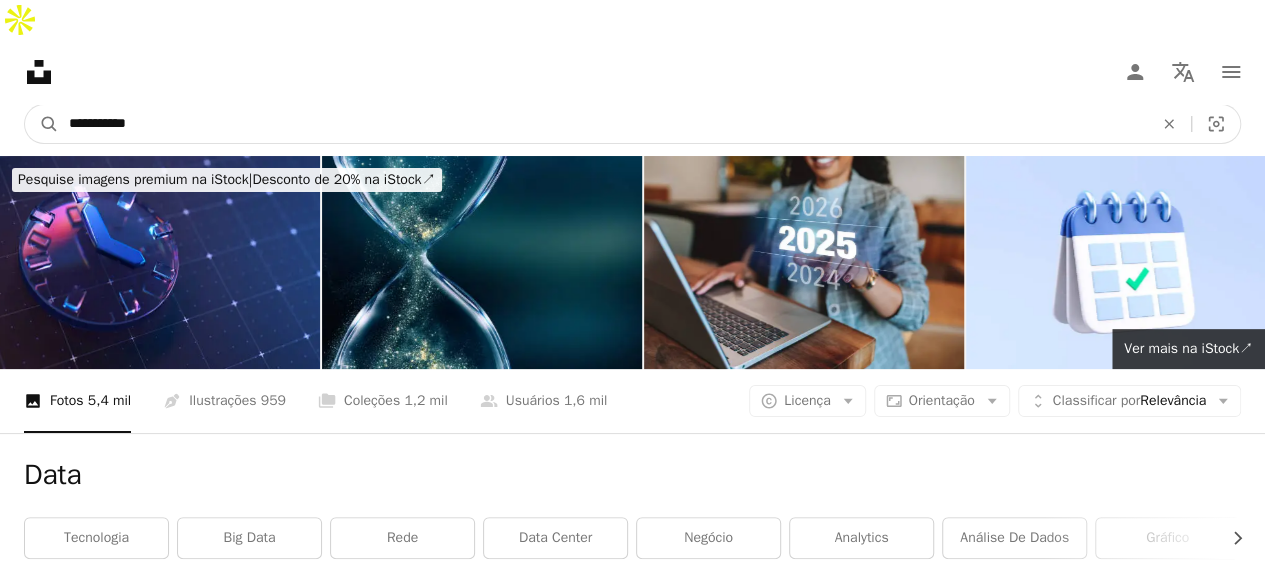 click on "A magnifying glass" at bounding box center (42, 124) 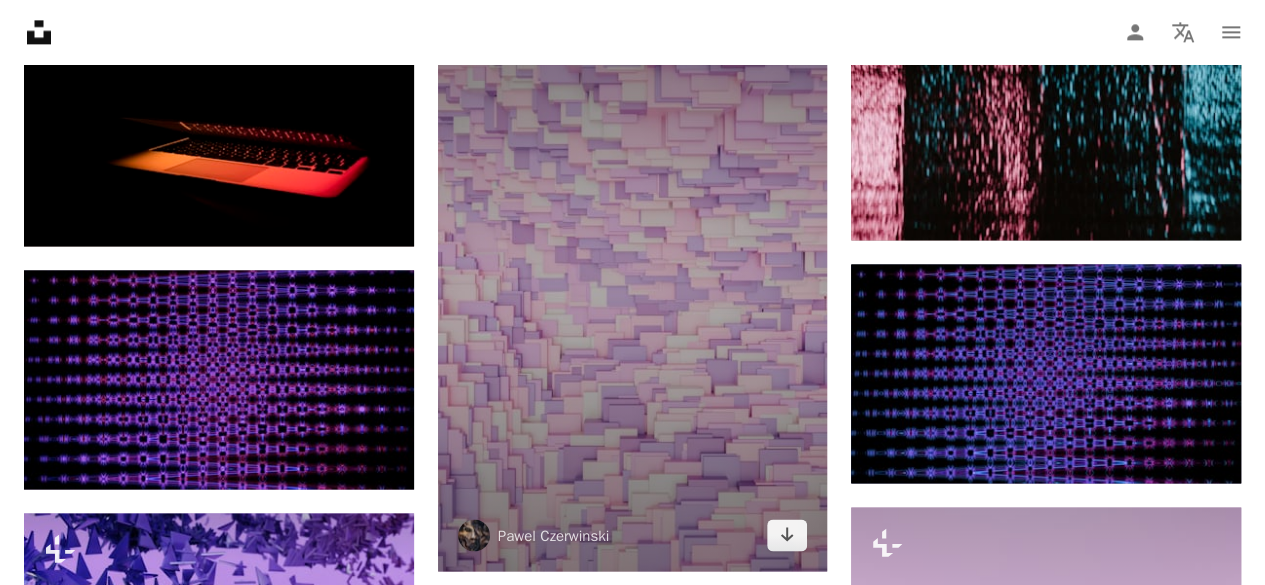 scroll, scrollTop: 1300, scrollLeft: 0, axis: vertical 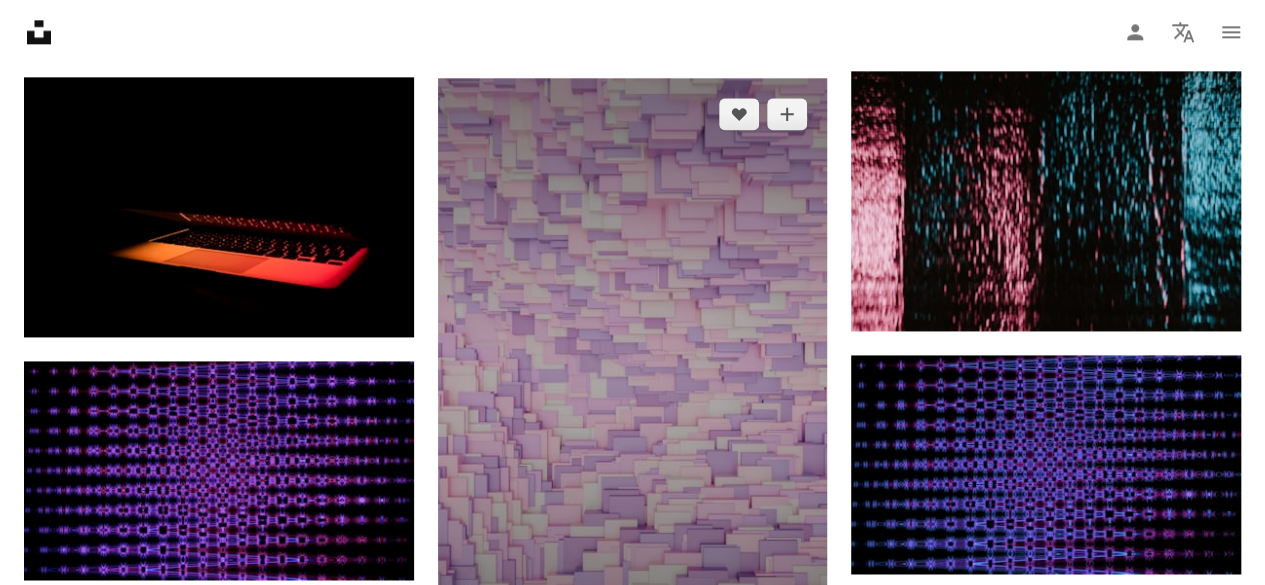 drag, startPoint x: 626, startPoint y: 262, endPoint x: 545, endPoint y: 391, distance: 152.32202 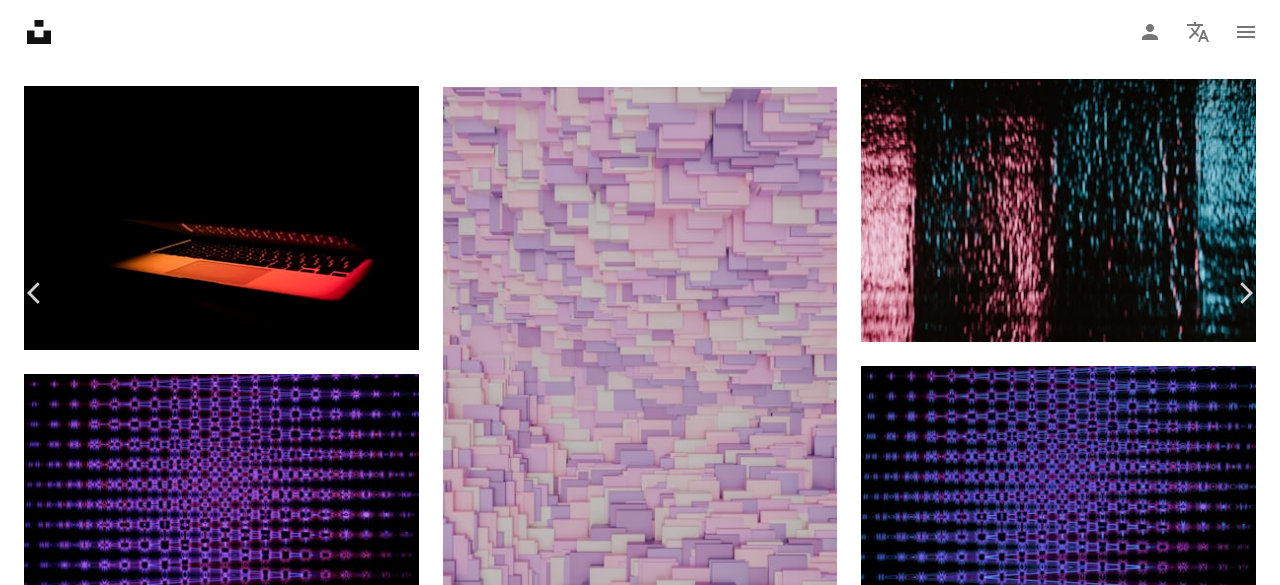 click on "Baixar gratuitamente" at bounding box center (1060, 2947) 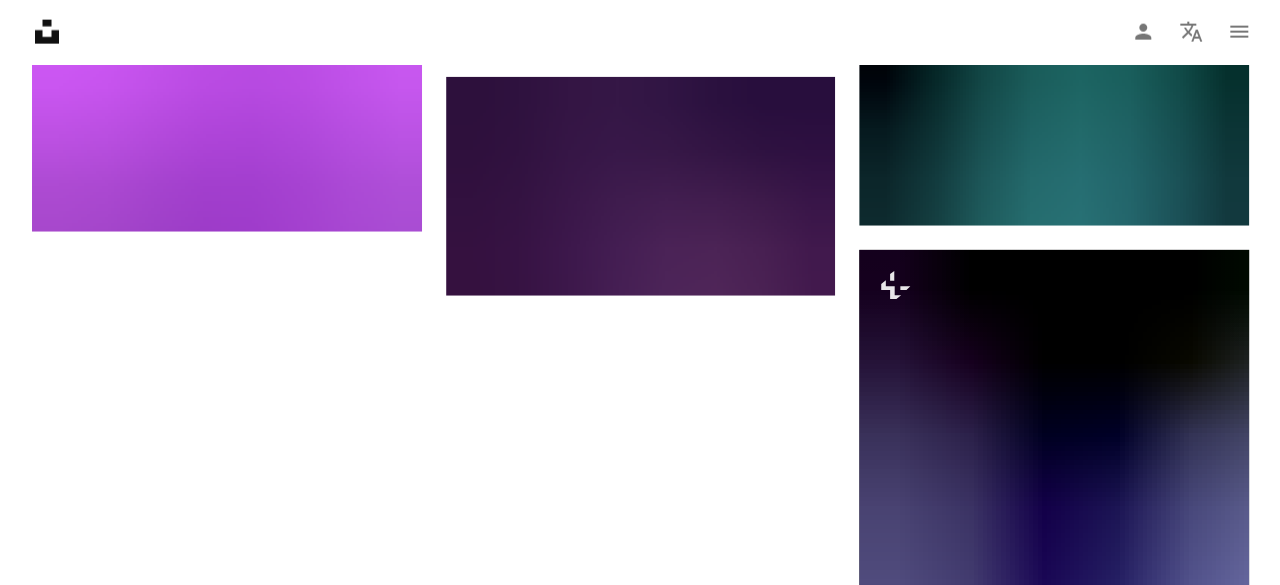 scroll, scrollTop: 2400, scrollLeft: 0, axis: vertical 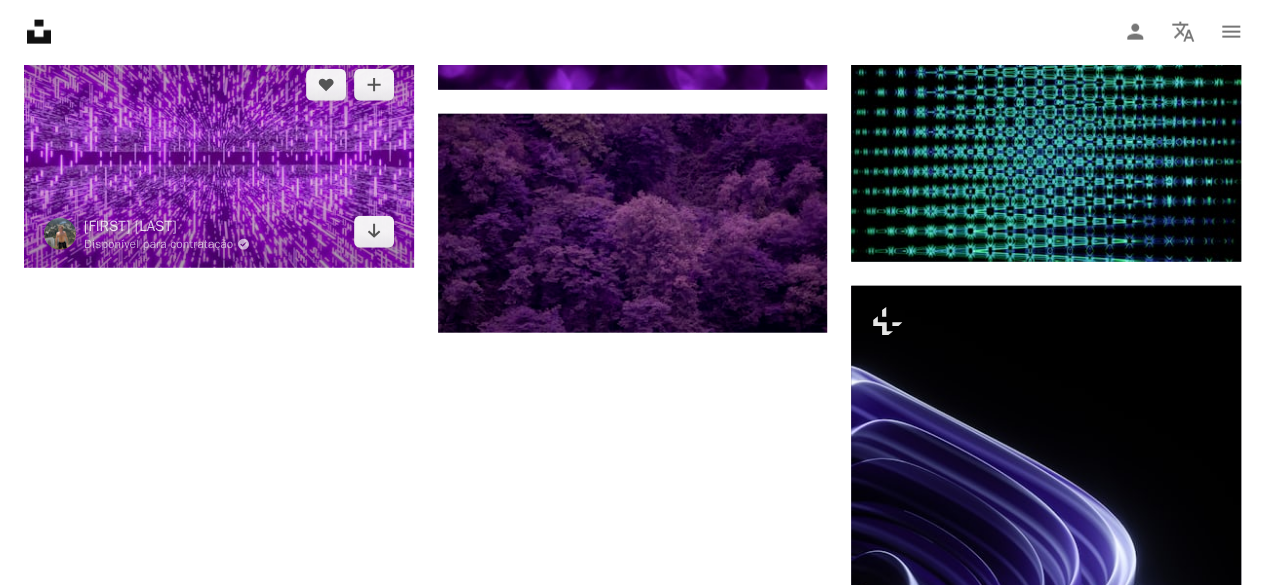 click at bounding box center [219, 158] 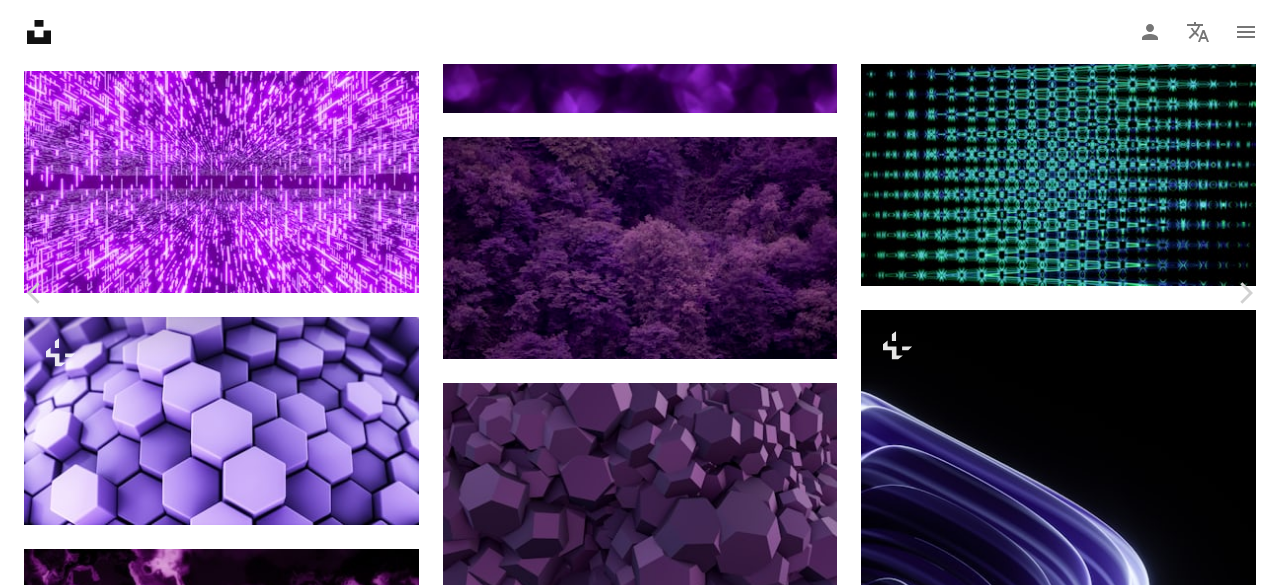 scroll, scrollTop: 1600, scrollLeft: 0, axis: vertical 